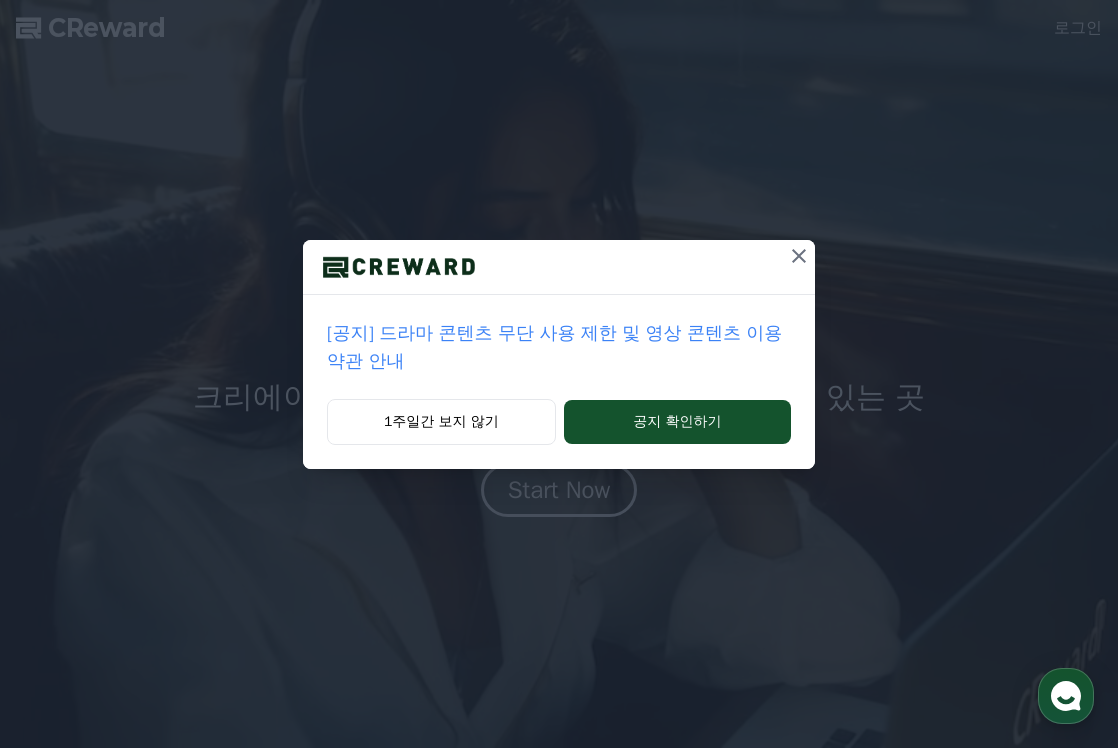 scroll, scrollTop: 0, scrollLeft: 0, axis: both 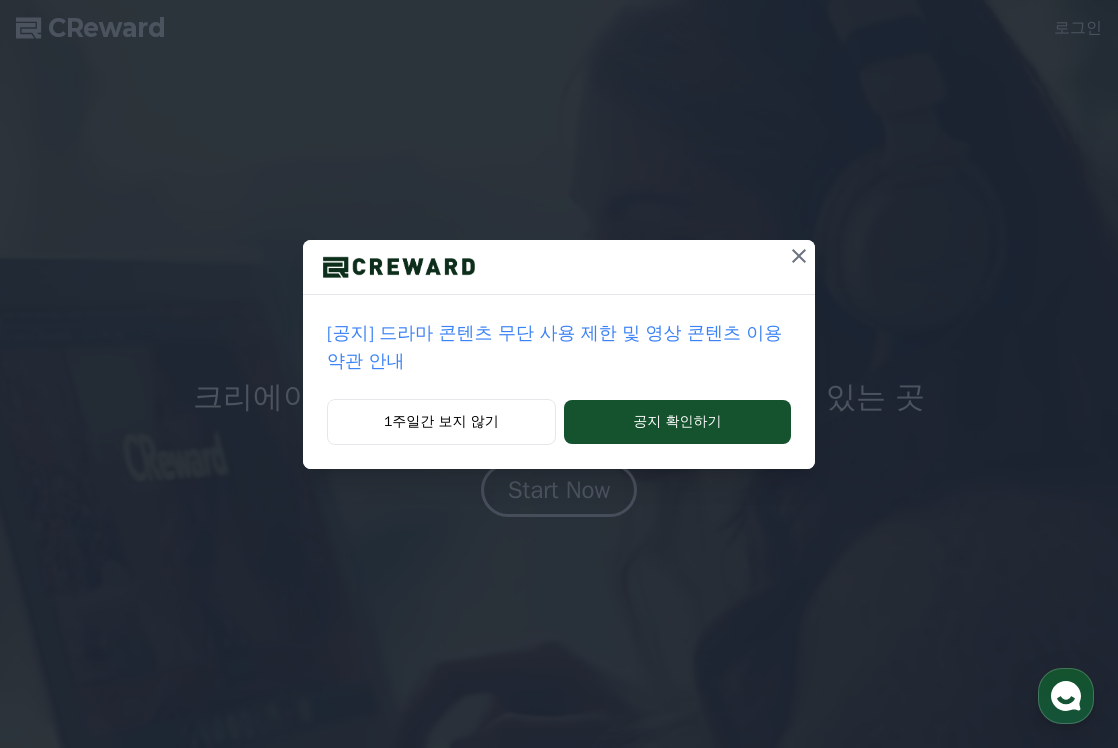 click on "[공지] 드라마 콘텐츠 무단 사용 제한 및 영상 콘텐츠 이용 약관 안내" at bounding box center [559, 347] 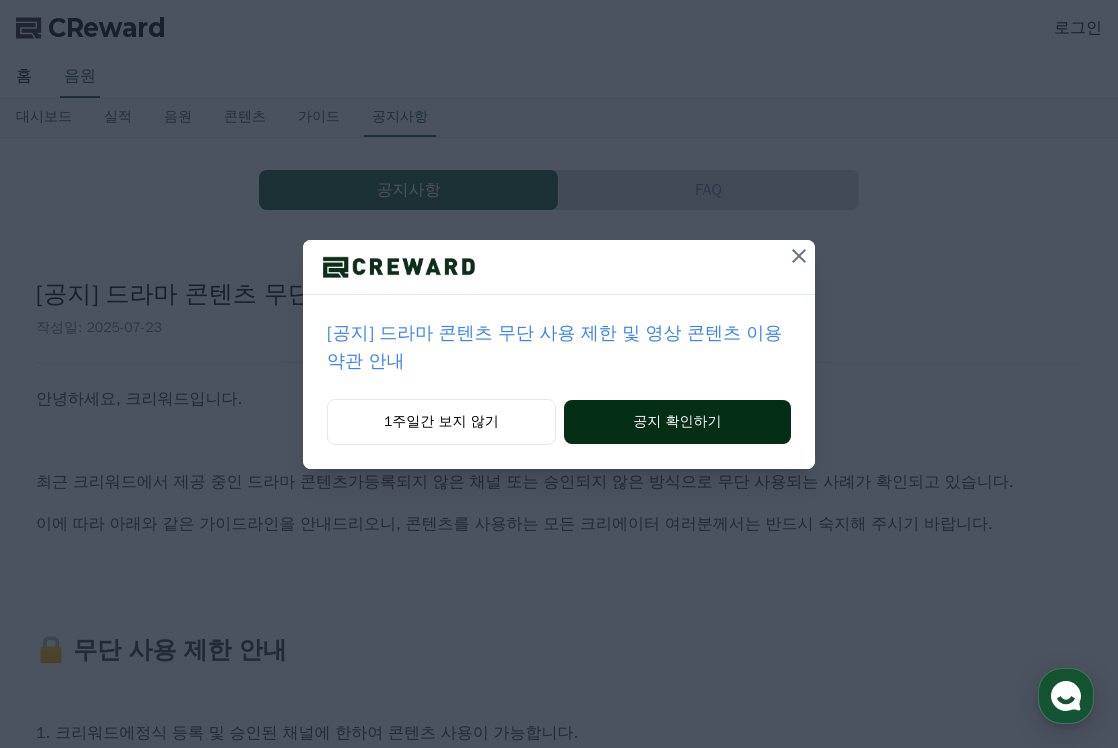 click on "공지 확인하기" at bounding box center (677, 422) 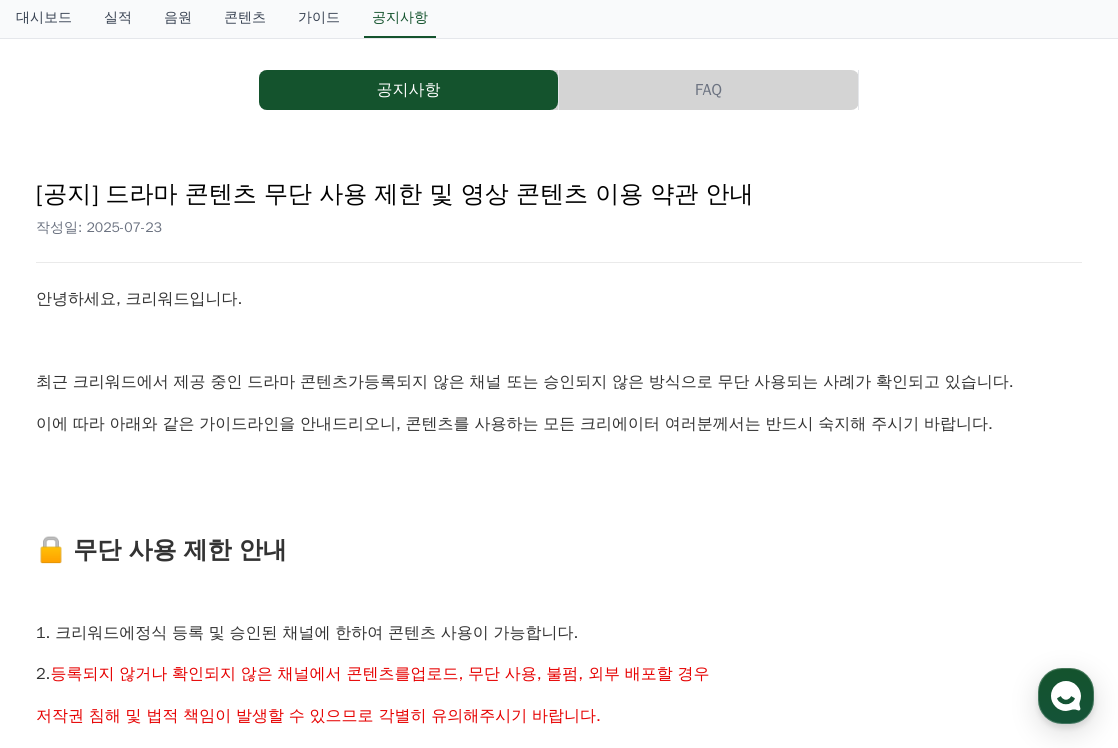 scroll, scrollTop: 200, scrollLeft: 0, axis: vertical 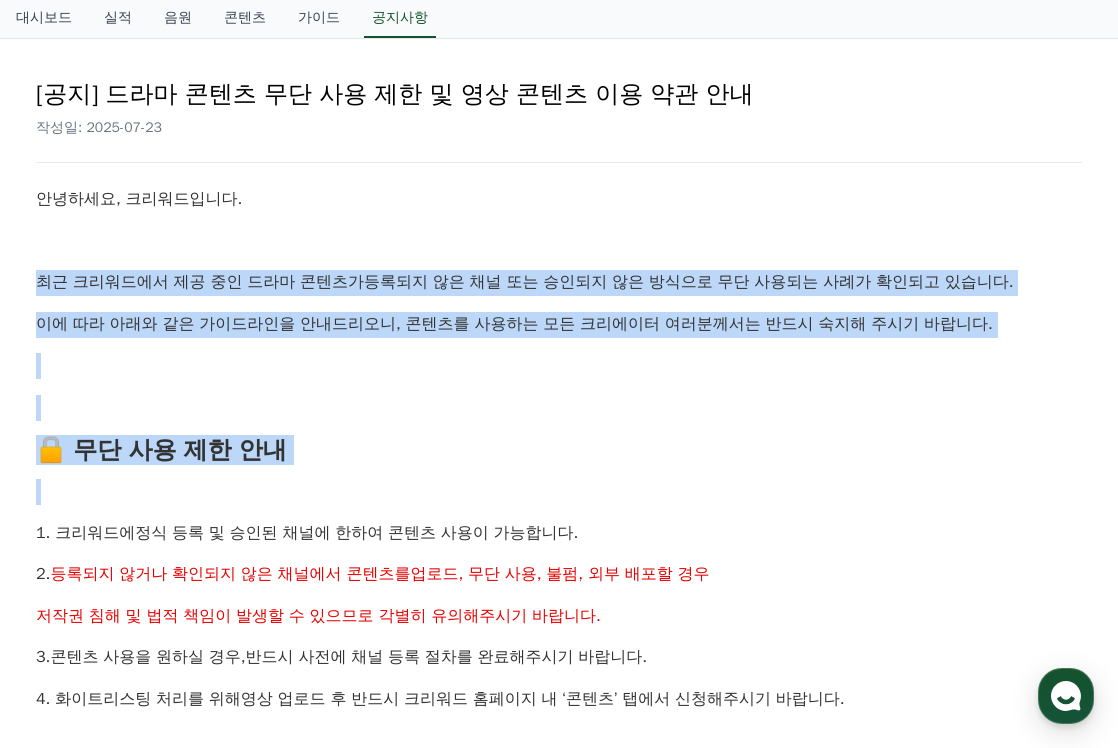 drag, startPoint x: 40, startPoint y: 286, endPoint x: 922, endPoint y: 501, distance: 907.82654 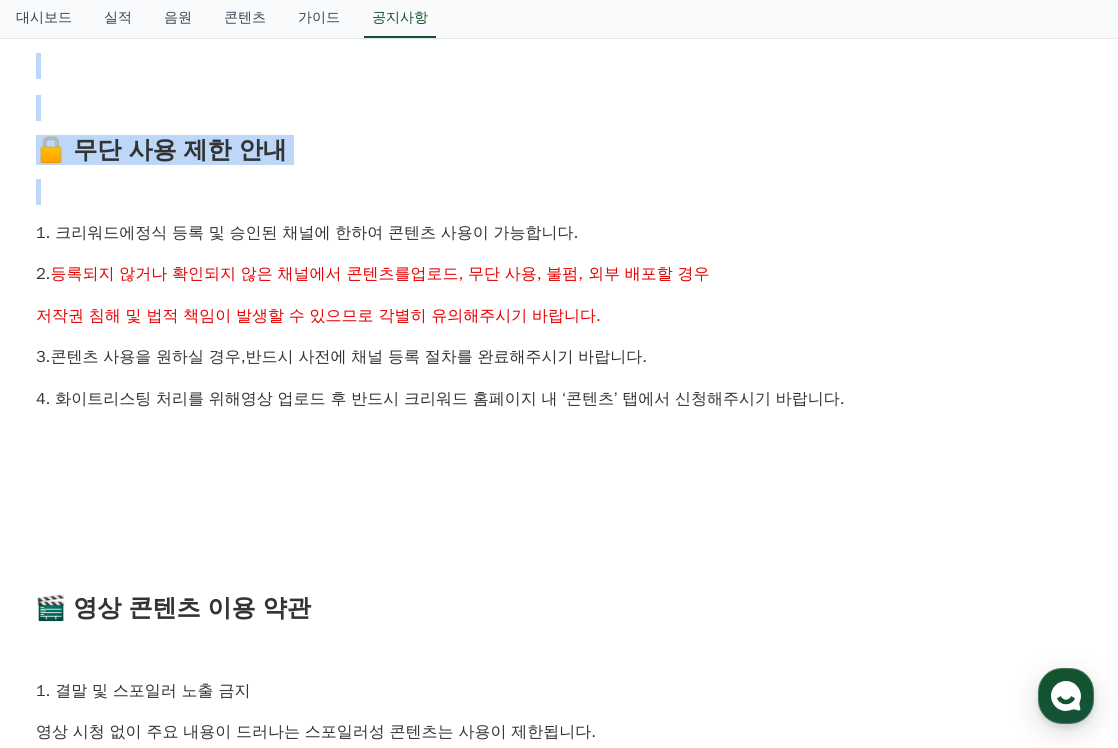 scroll, scrollTop: 600, scrollLeft: 0, axis: vertical 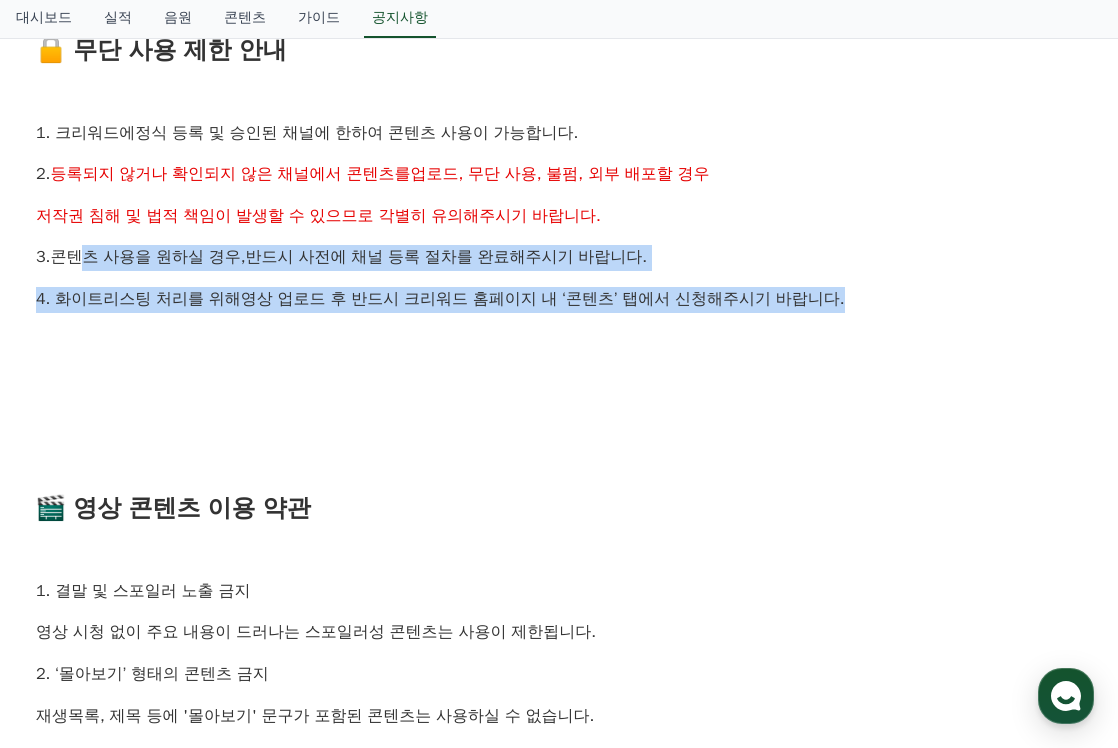 drag, startPoint x: 102, startPoint y: 262, endPoint x: 869, endPoint y: 288, distance: 767.44055 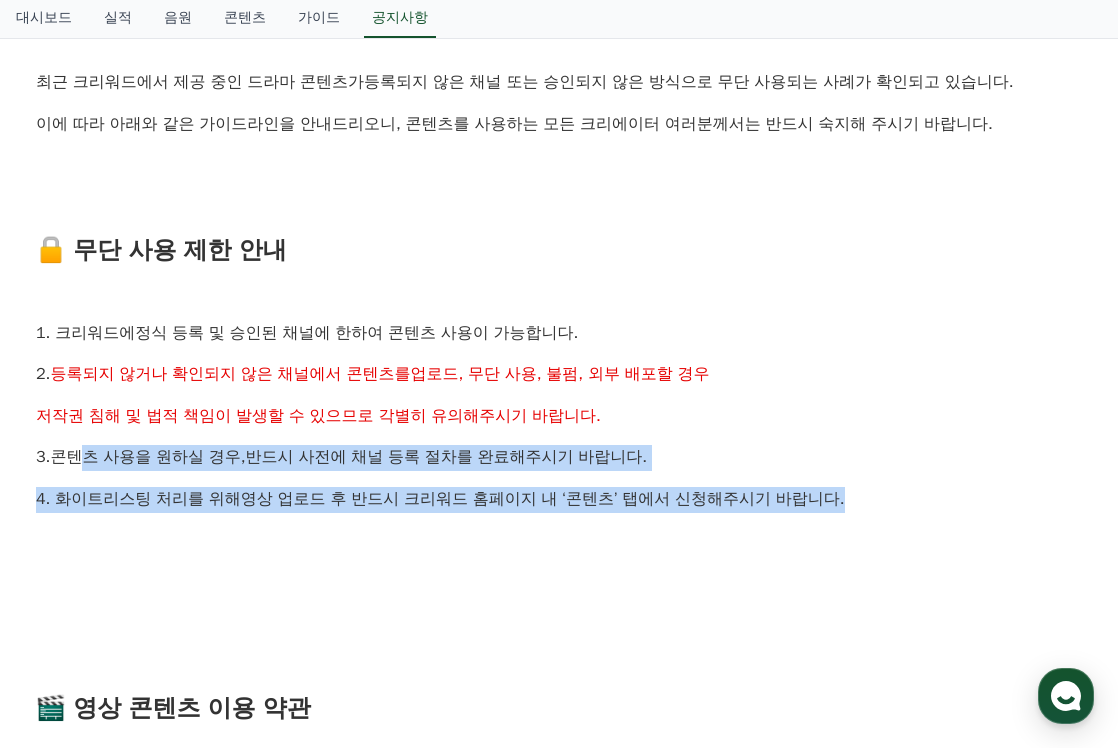 scroll, scrollTop: 0, scrollLeft: 0, axis: both 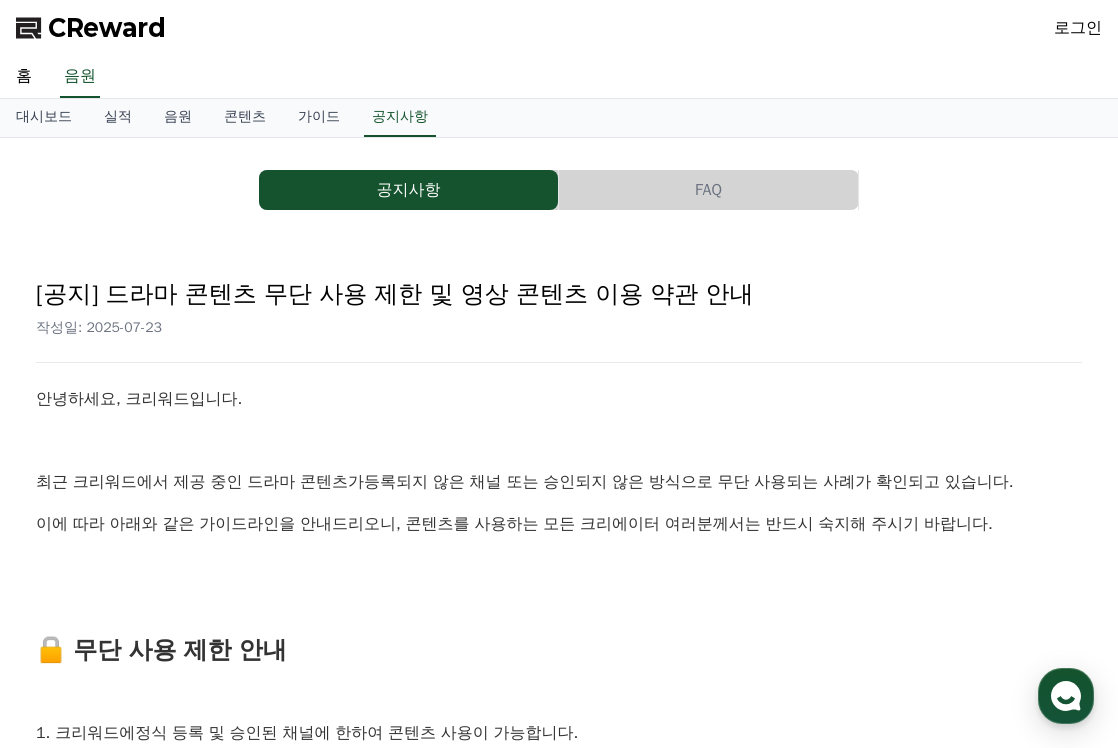 click on "공지사항 FAQ" at bounding box center [559, 190] 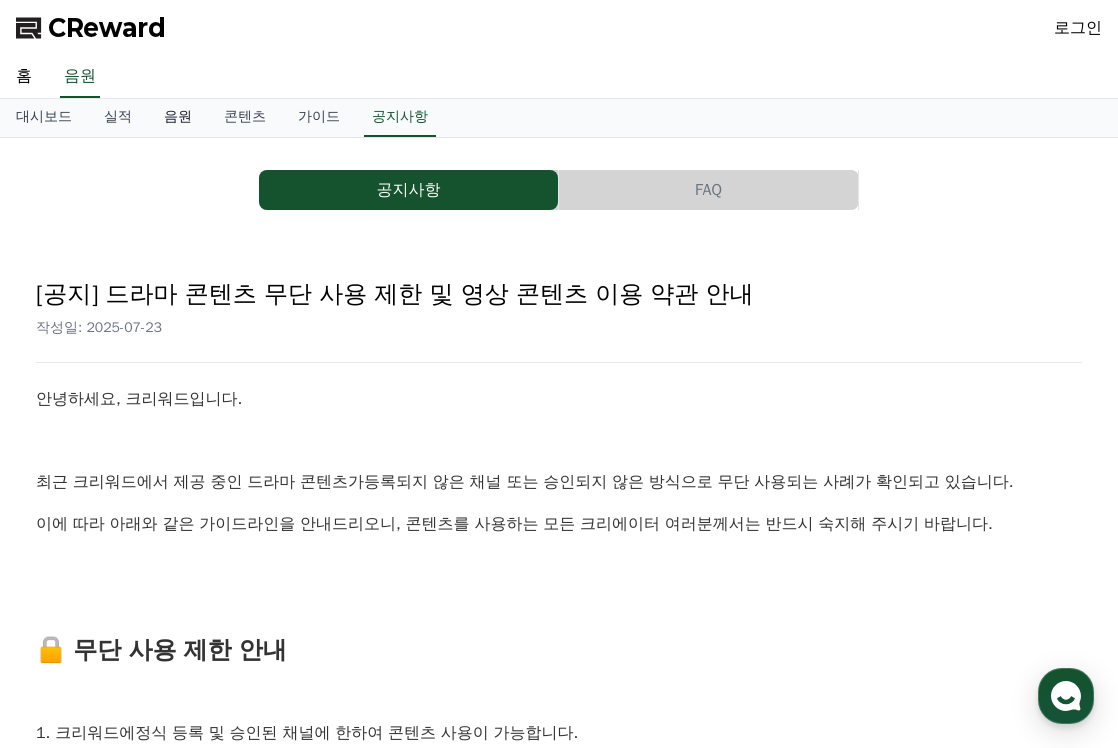 click on "음원" at bounding box center [178, 118] 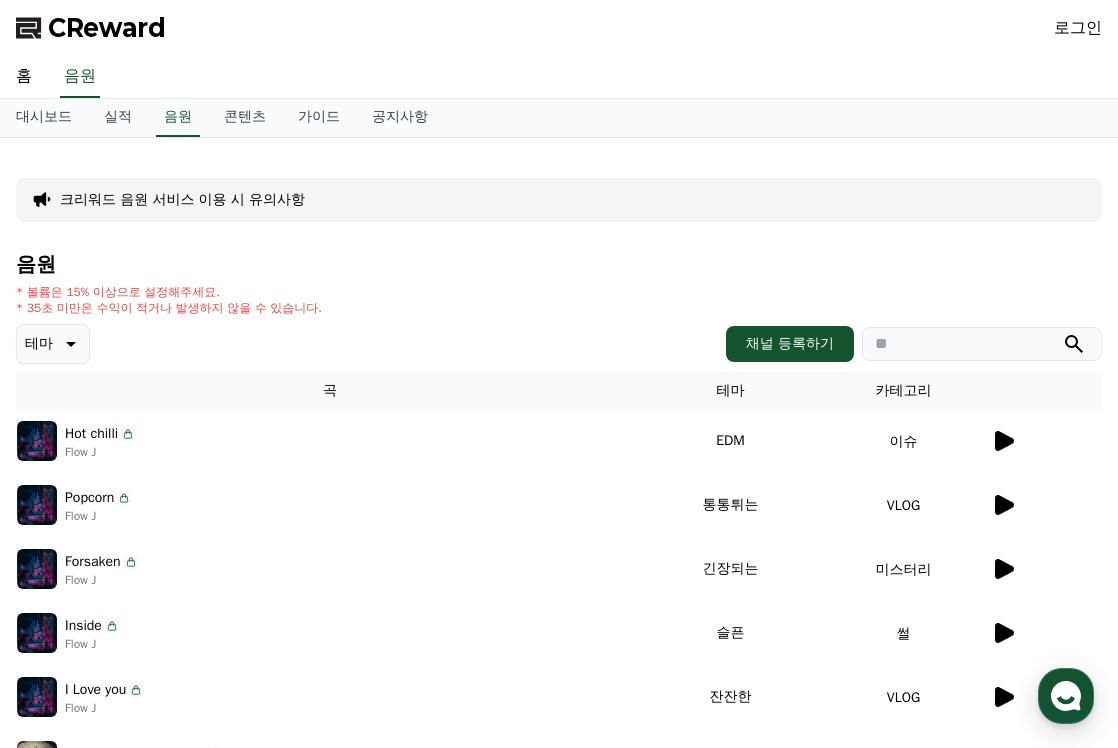 click 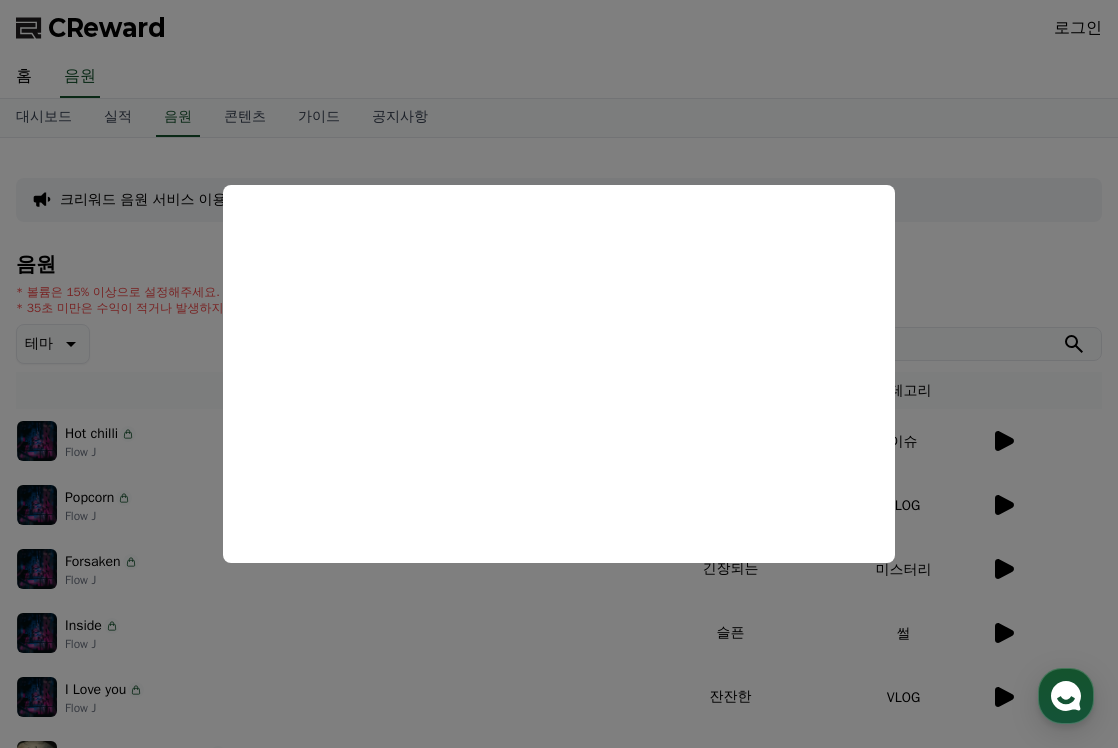 click at bounding box center (559, 374) 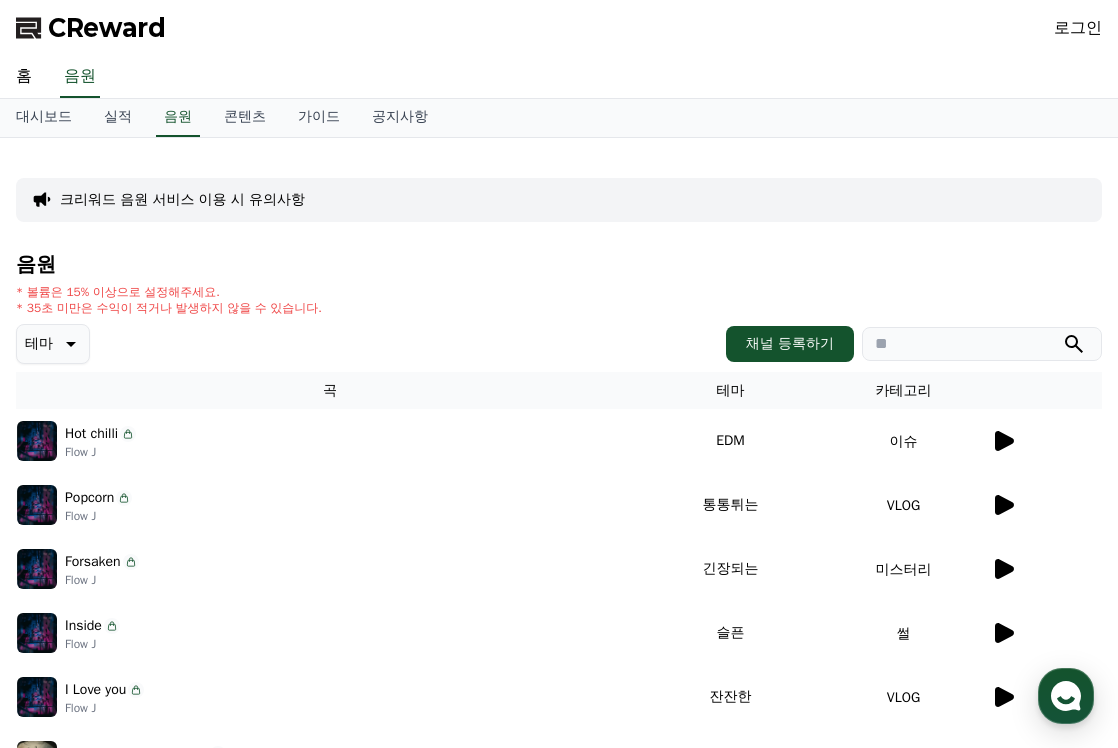 drag, startPoint x: 25, startPoint y: 310, endPoint x: 334, endPoint y: 309, distance: 309.00162 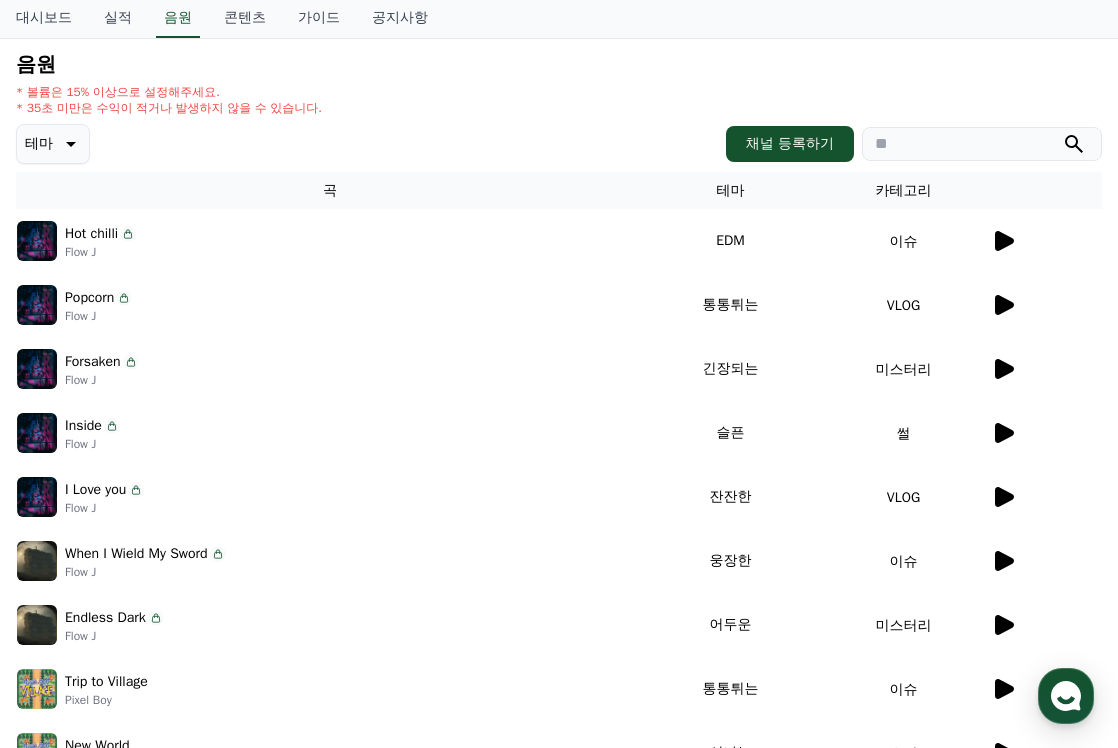 click 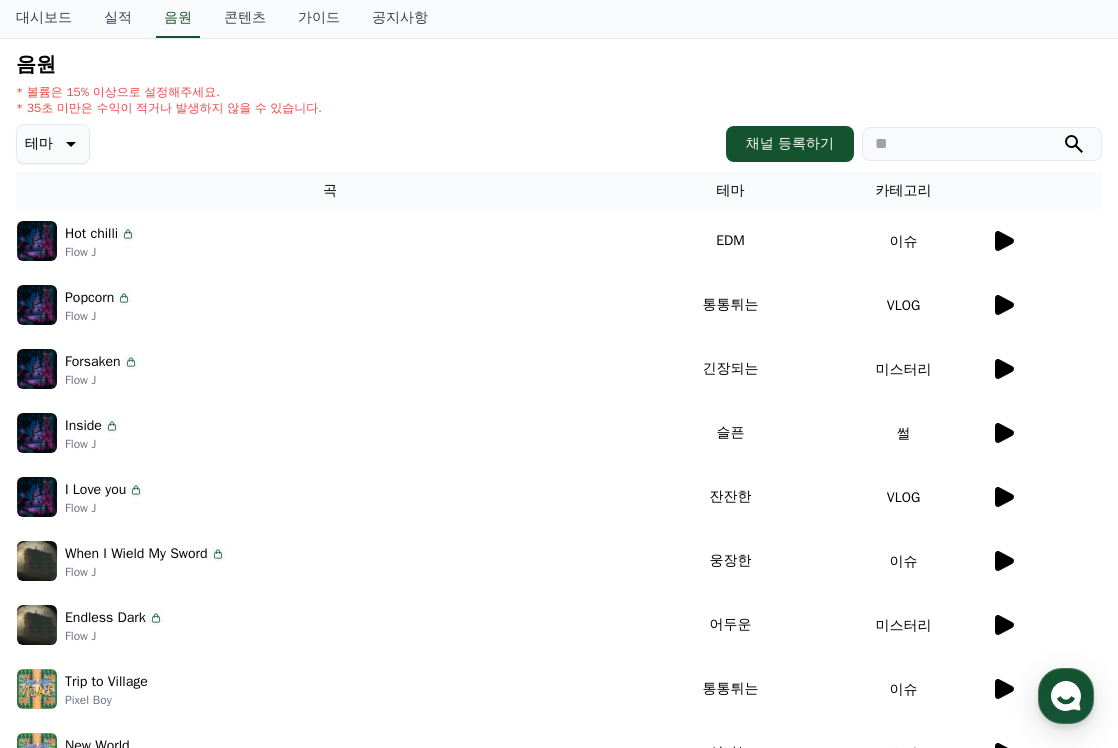 click on "Popcorn" at bounding box center [89, 297] 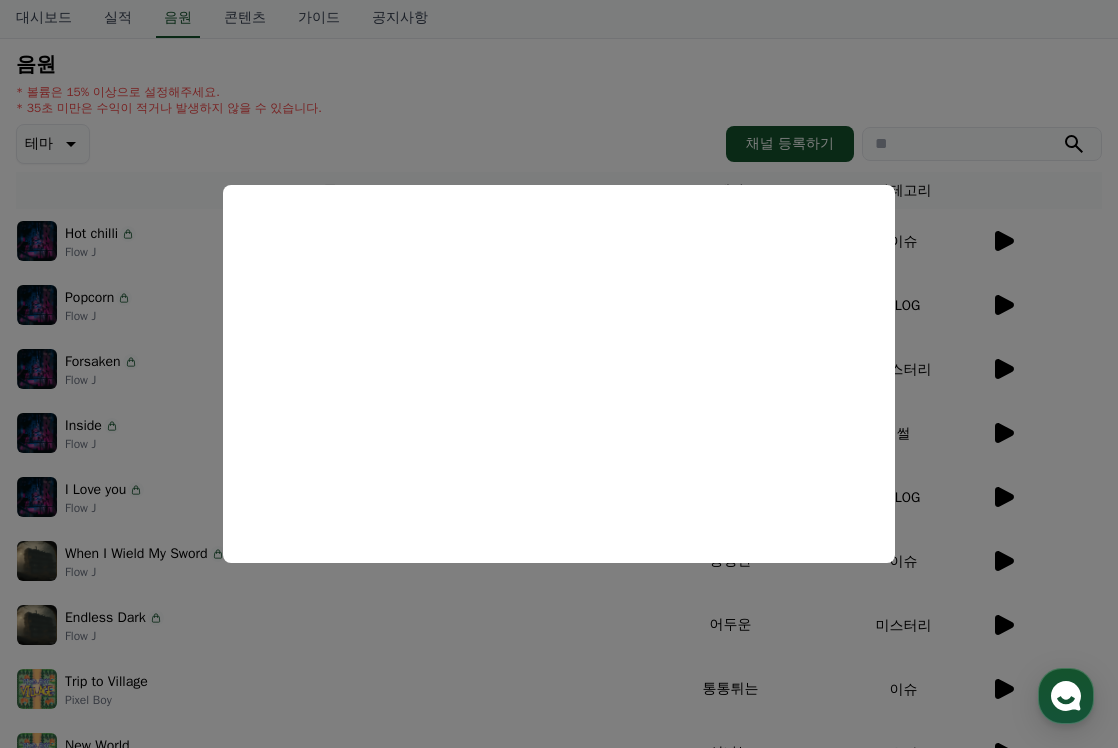 click at bounding box center (559, 374) 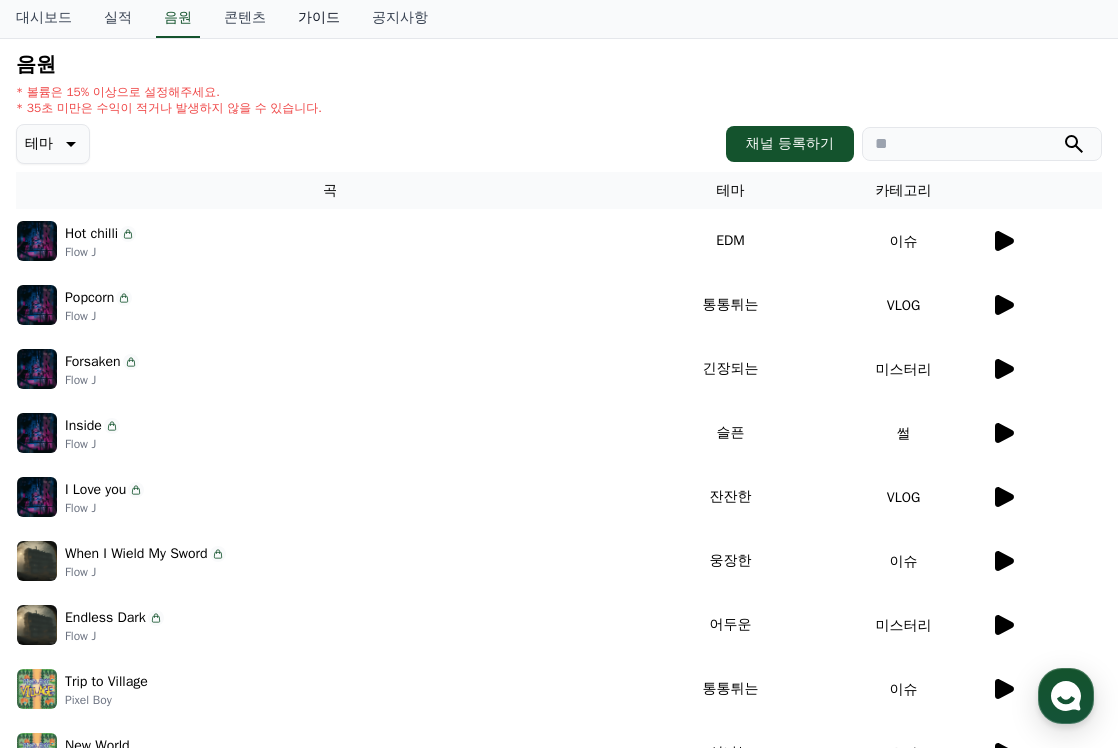 click on "가이드" at bounding box center [319, 19] 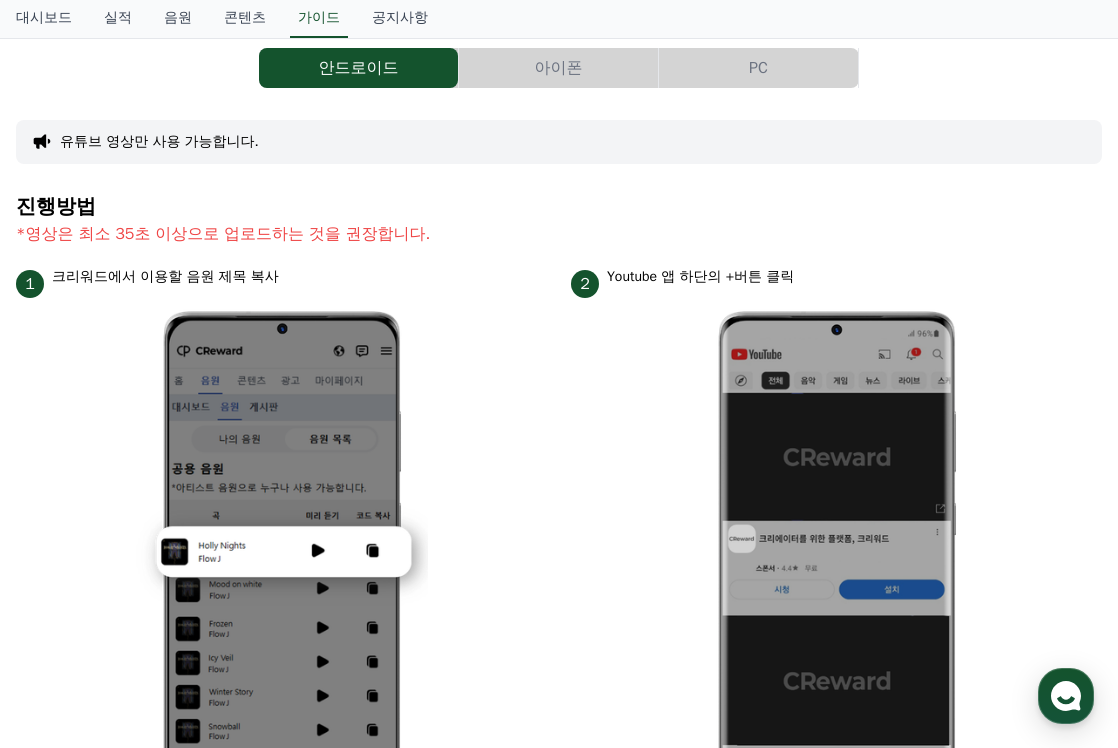 scroll, scrollTop: 0, scrollLeft: 0, axis: both 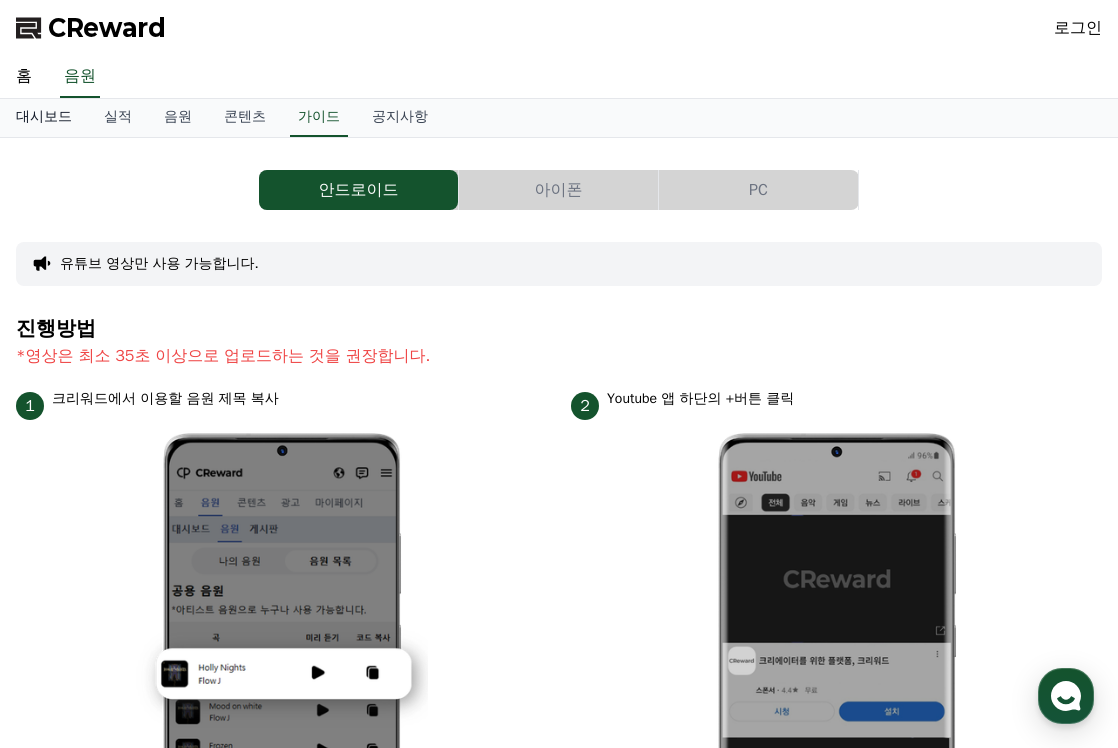 click on "대시보드" at bounding box center [44, 118] 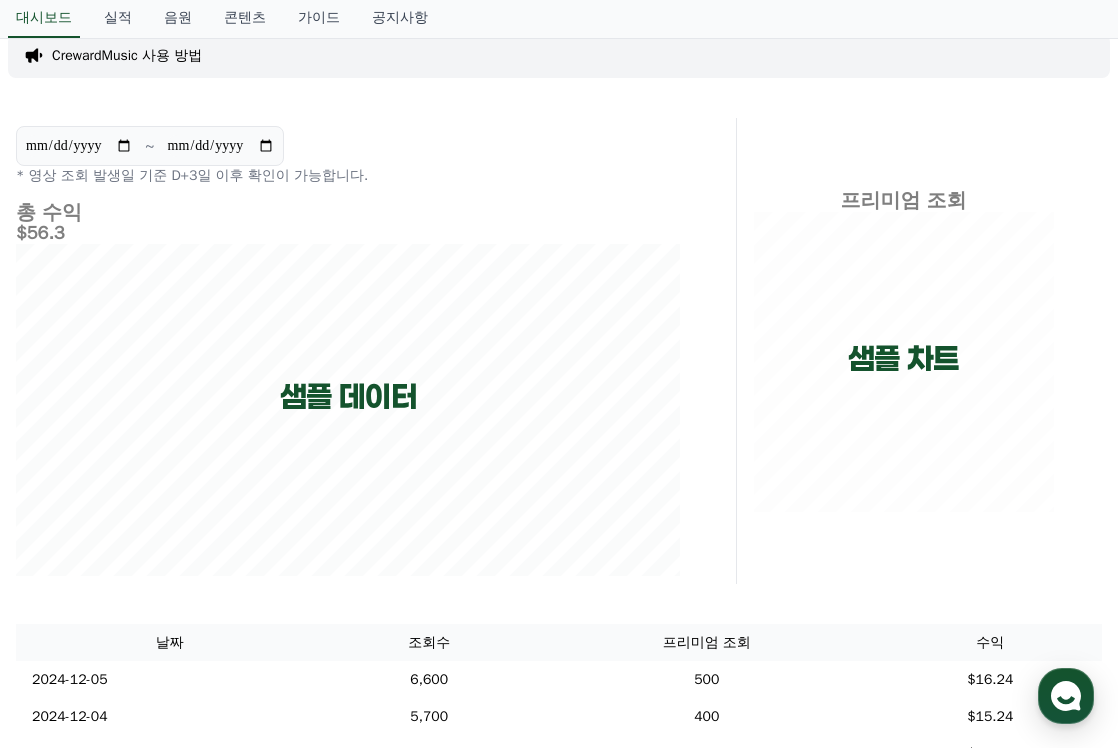 scroll, scrollTop: 0, scrollLeft: 0, axis: both 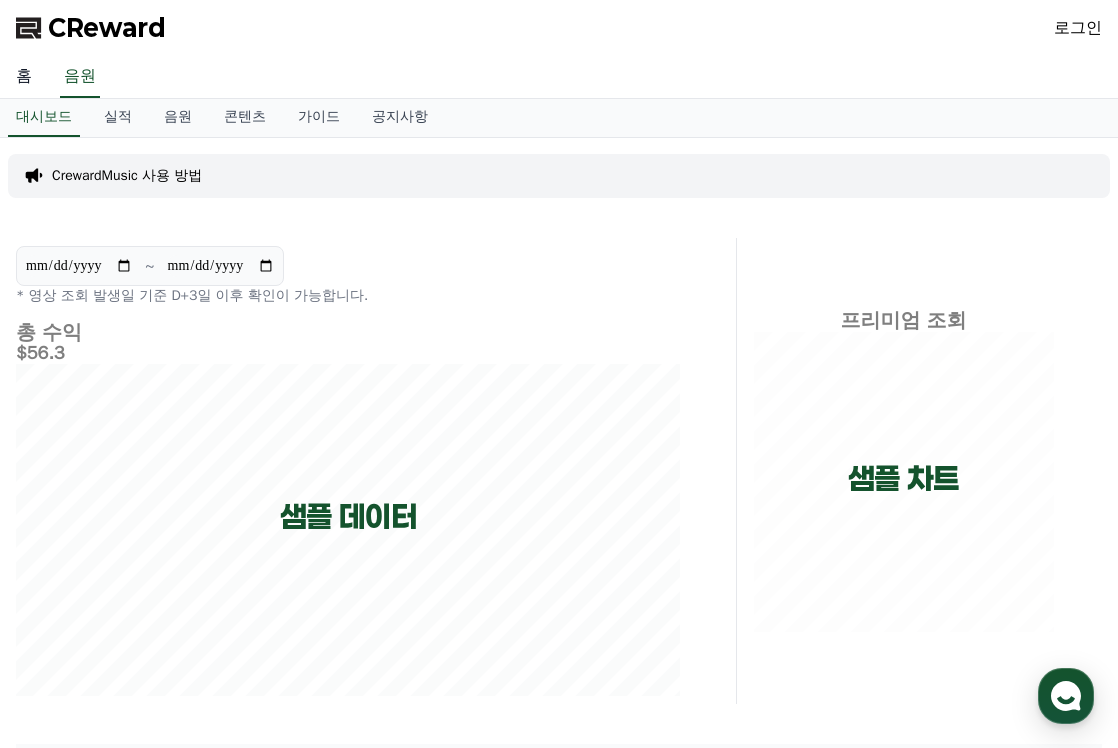 click on "홈" at bounding box center [24, 77] 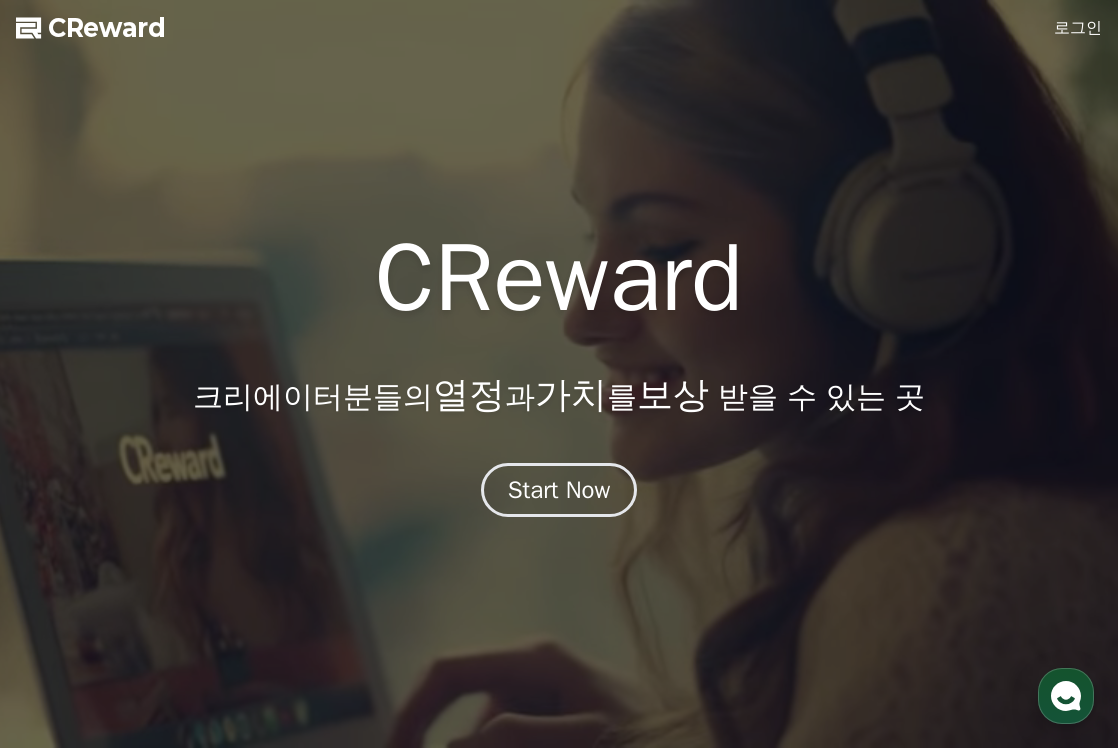 click on "CReward" at bounding box center (107, 28) 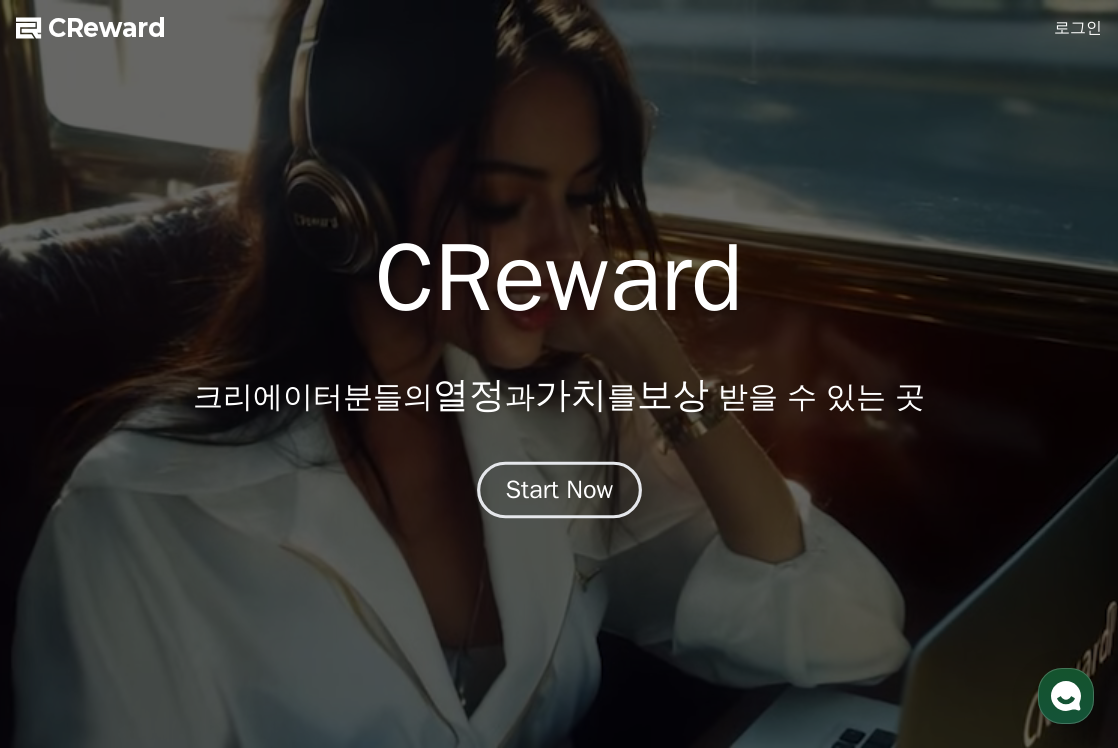 click on "Start Now" at bounding box center (559, 490) 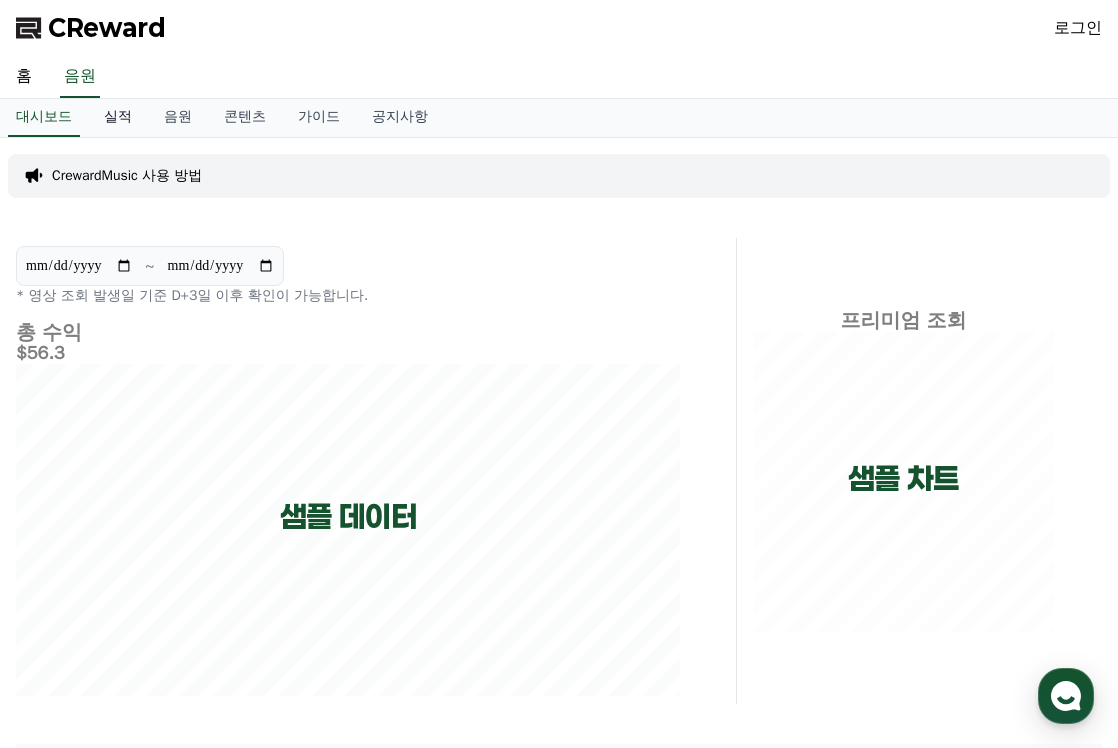 click on "실적" at bounding box center (118, 118) 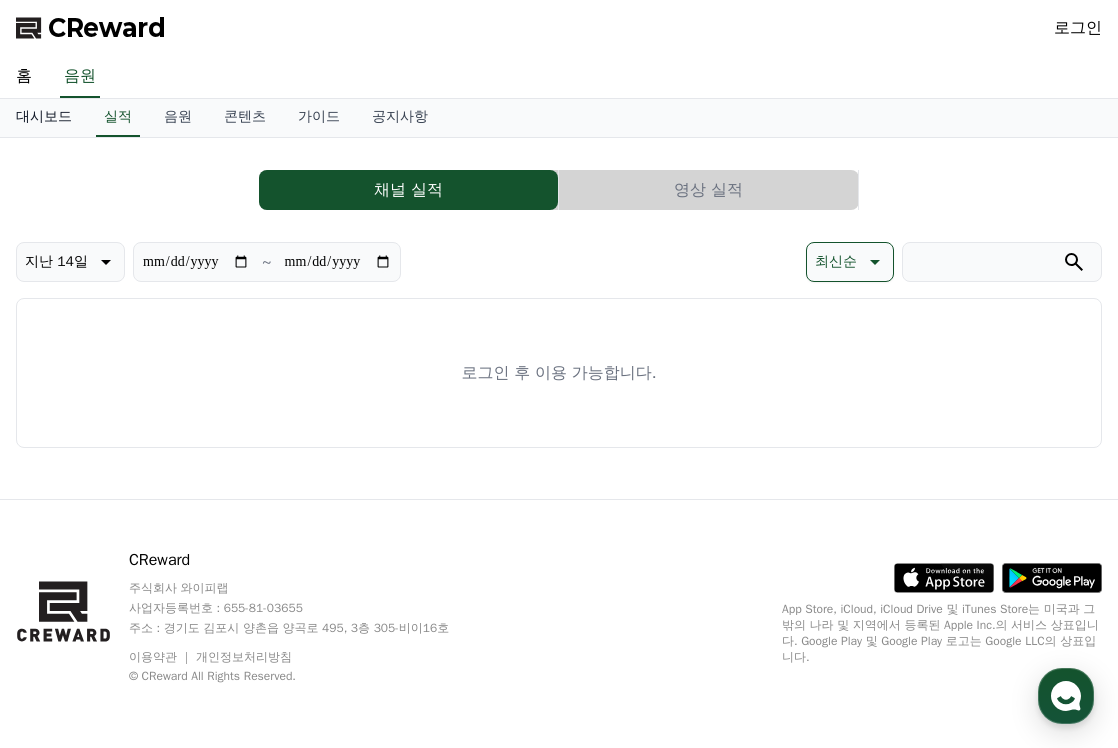 click on "대시보드" at bounding box center (44, 118) 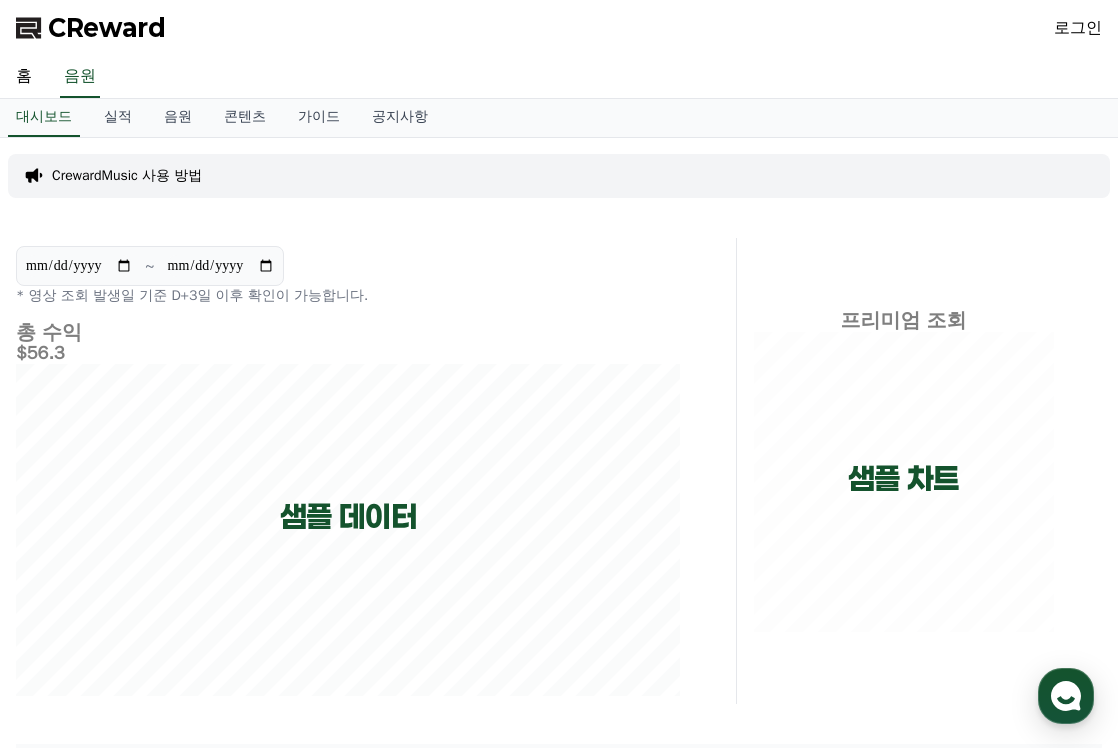click on "CrewardMusic 사용 방법" at bounding box center (127, 176) 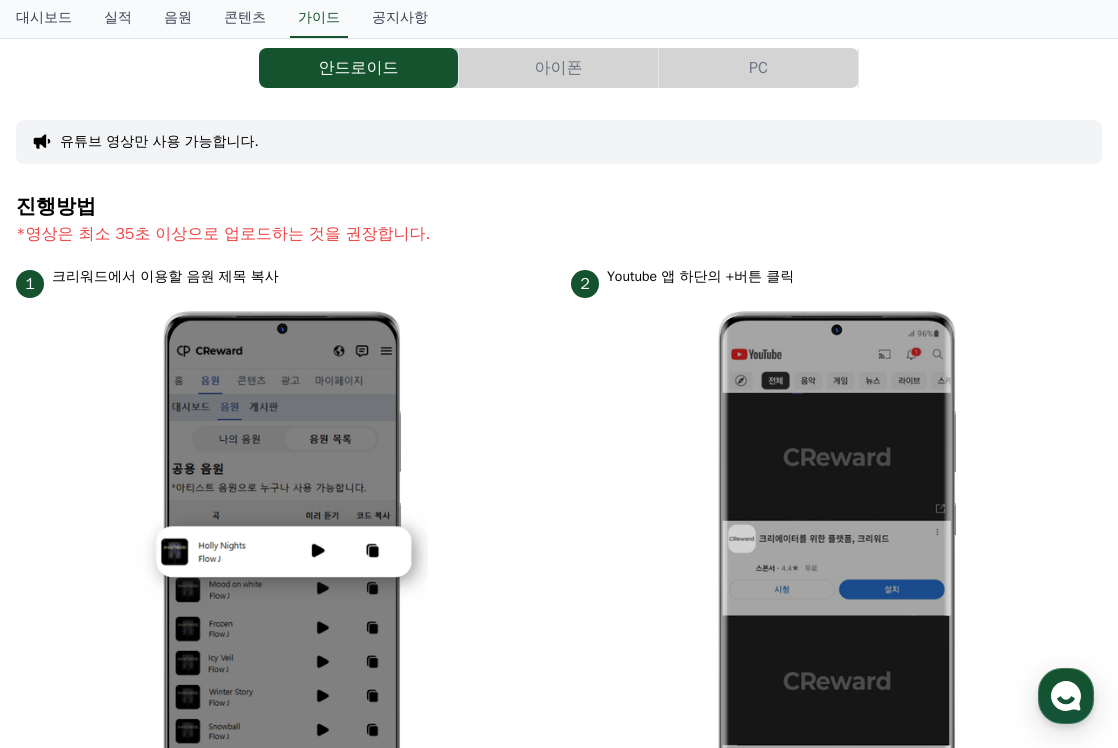 scroll, scrollTop: 0, scrollLeft: 0, axis: both 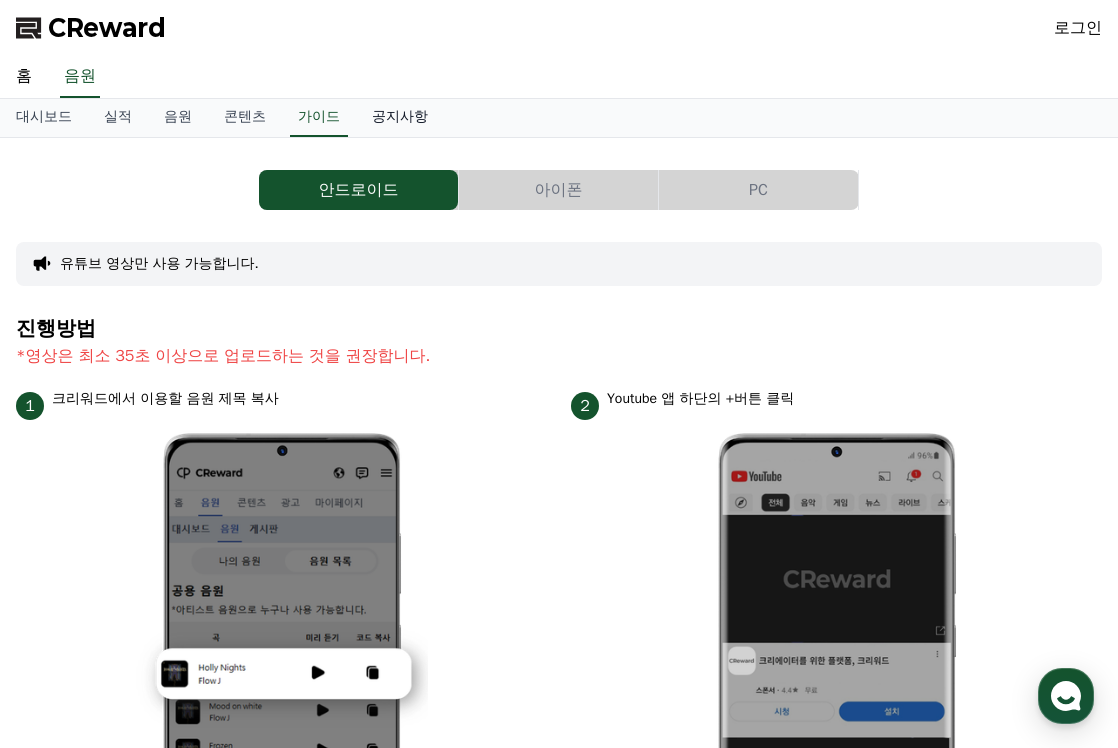 click on "공지사항" at bounding box center [400, 118] 